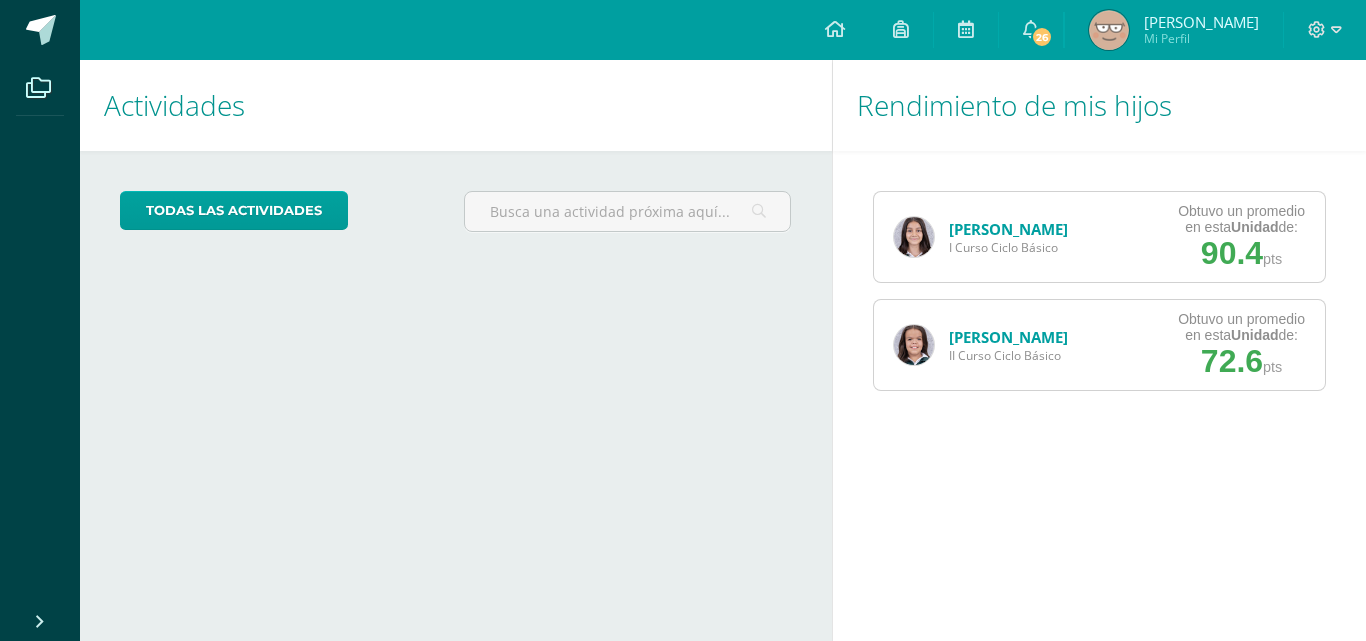 scroll, scrollTop: 0, scrollLeft: 0, axis: both 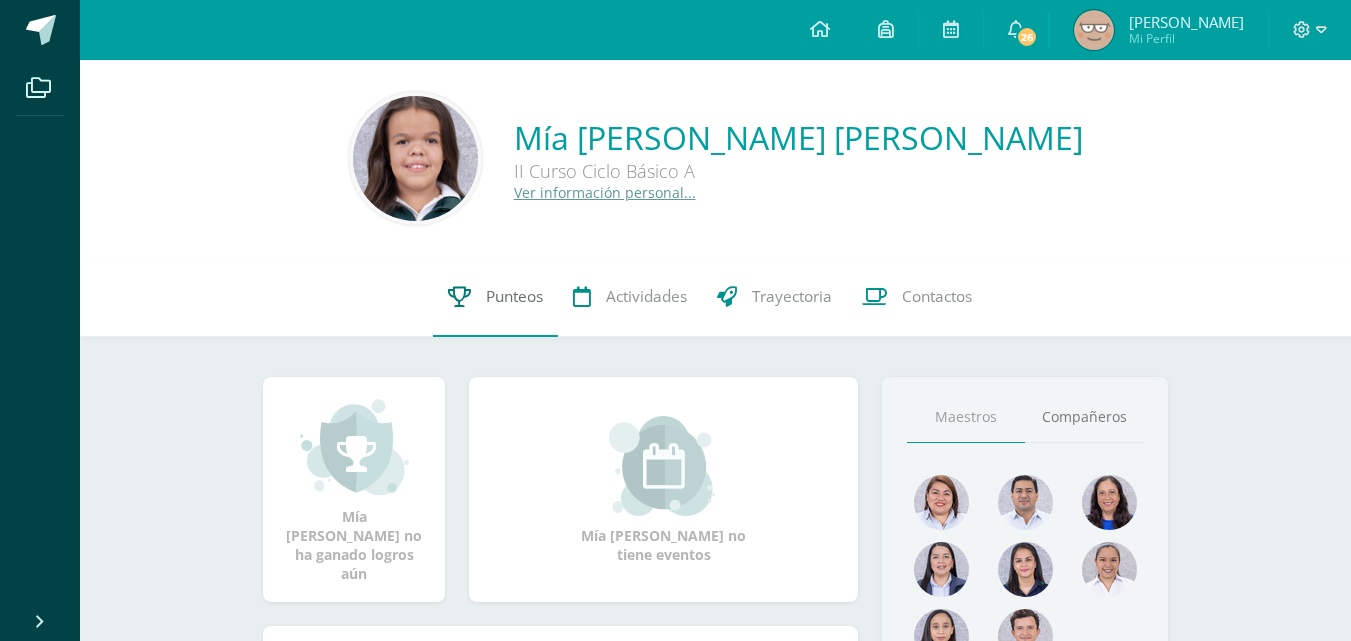 click on "Punteos" at bounding box center (495, 297) 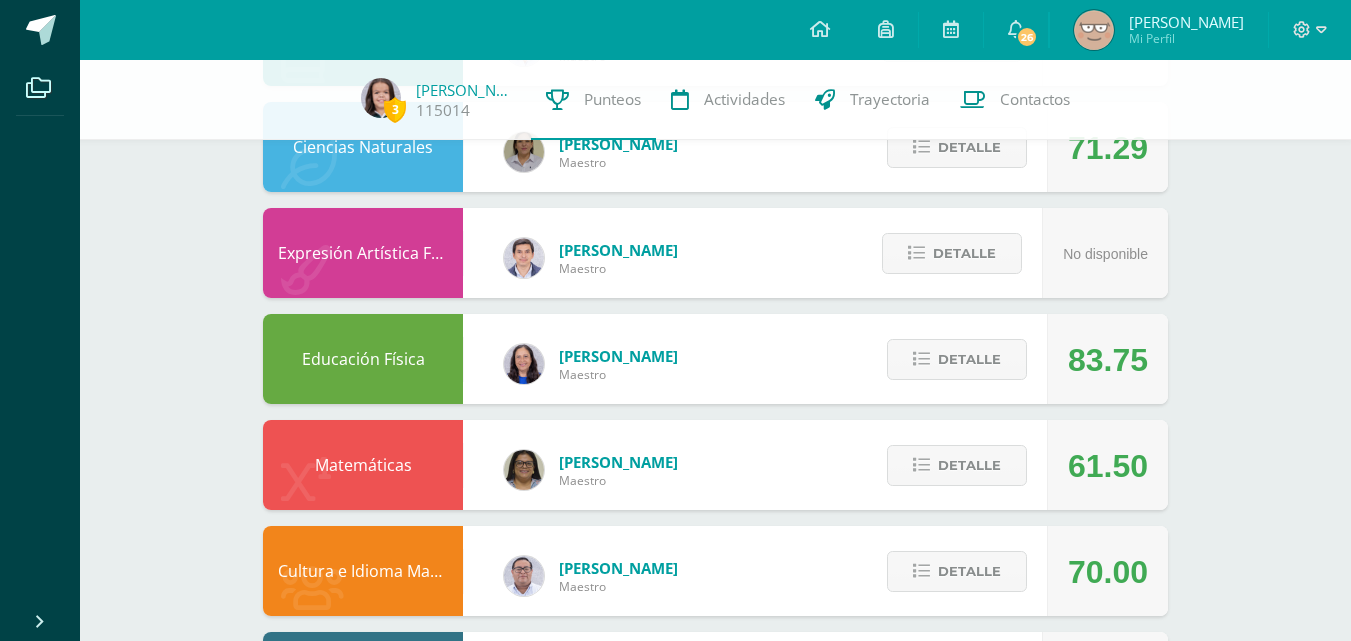 scroll, scrollTop: 1288, scrollLeft: 0, axis: vertical 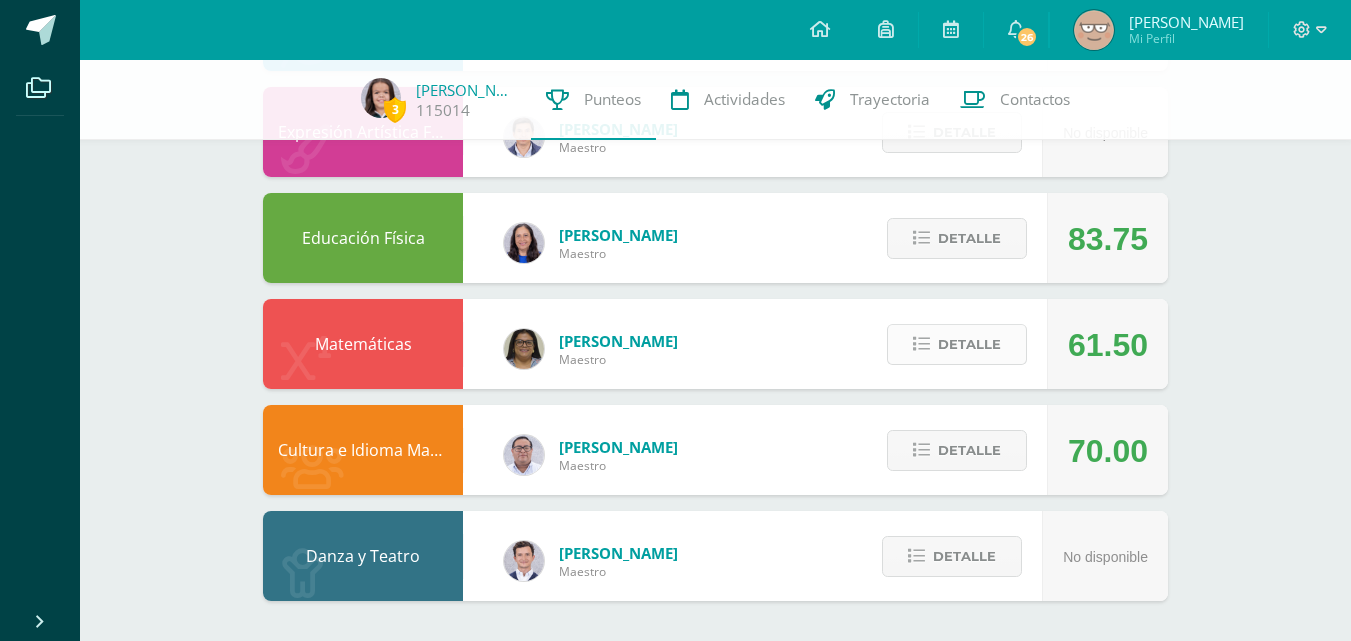 click on "Detalle" at bounding box center [969, 344] 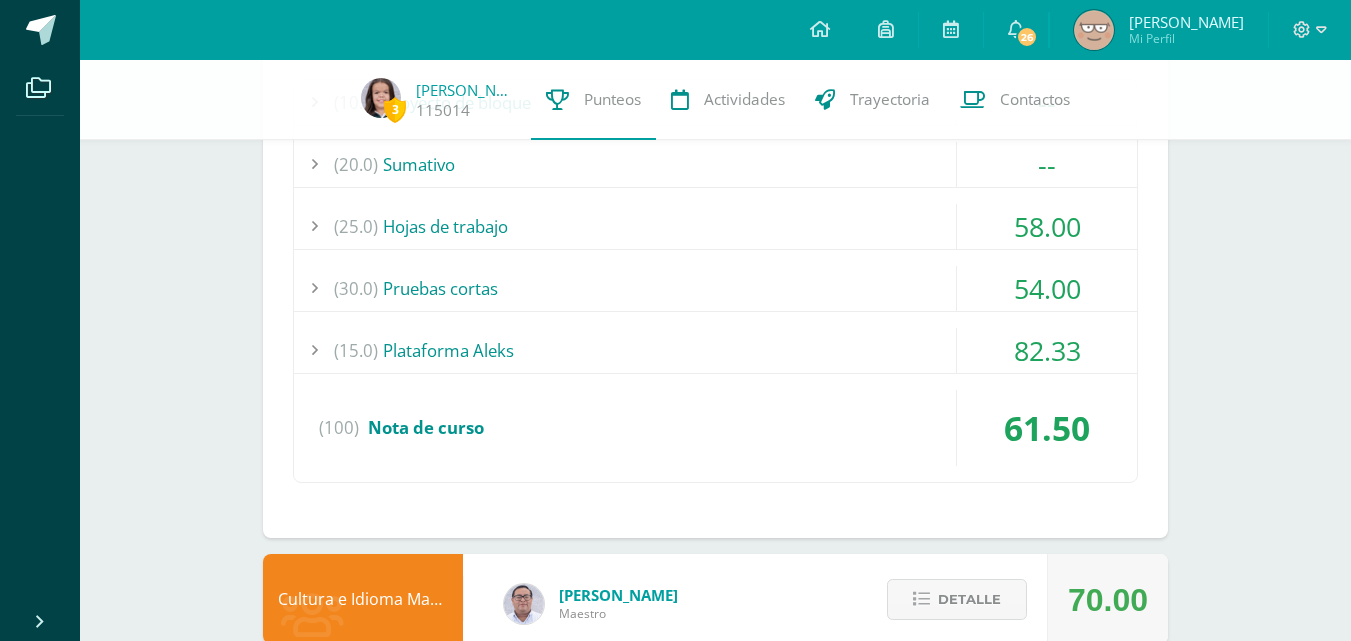 scroll, scrollTop: 1755, scrollLeft: 0, axis: vertical 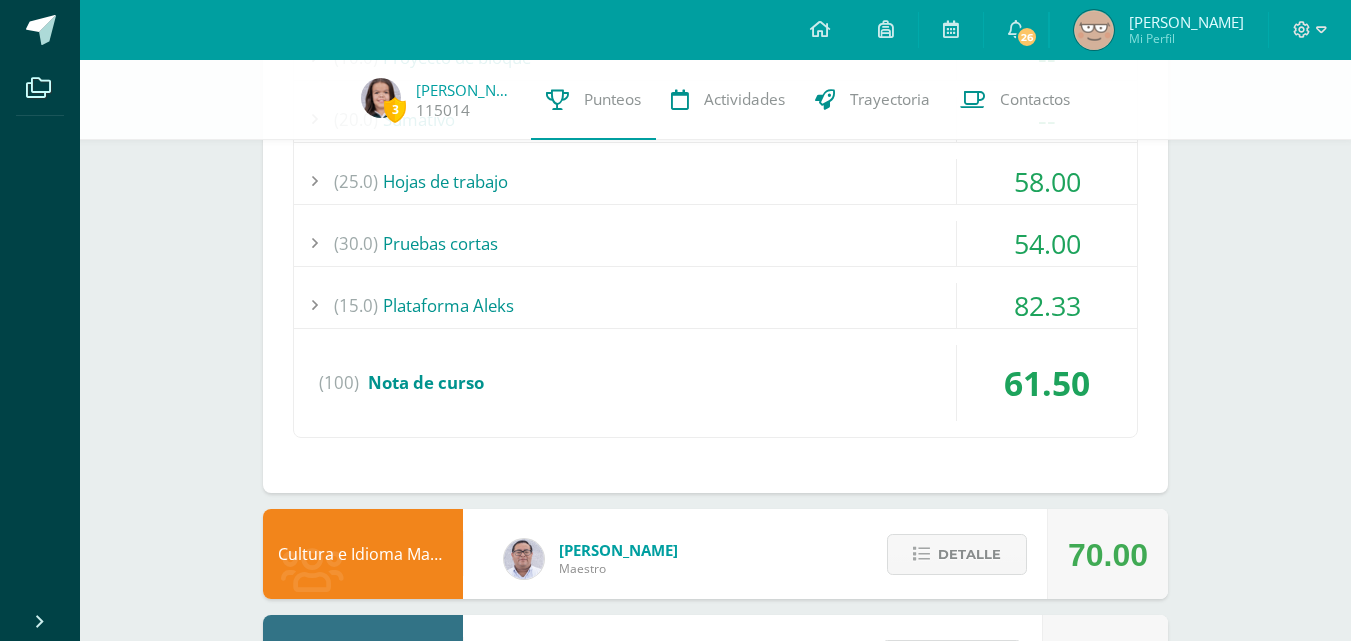 click on "(15.0)
Plataforma Aleks" at bounding box center [715, 305] 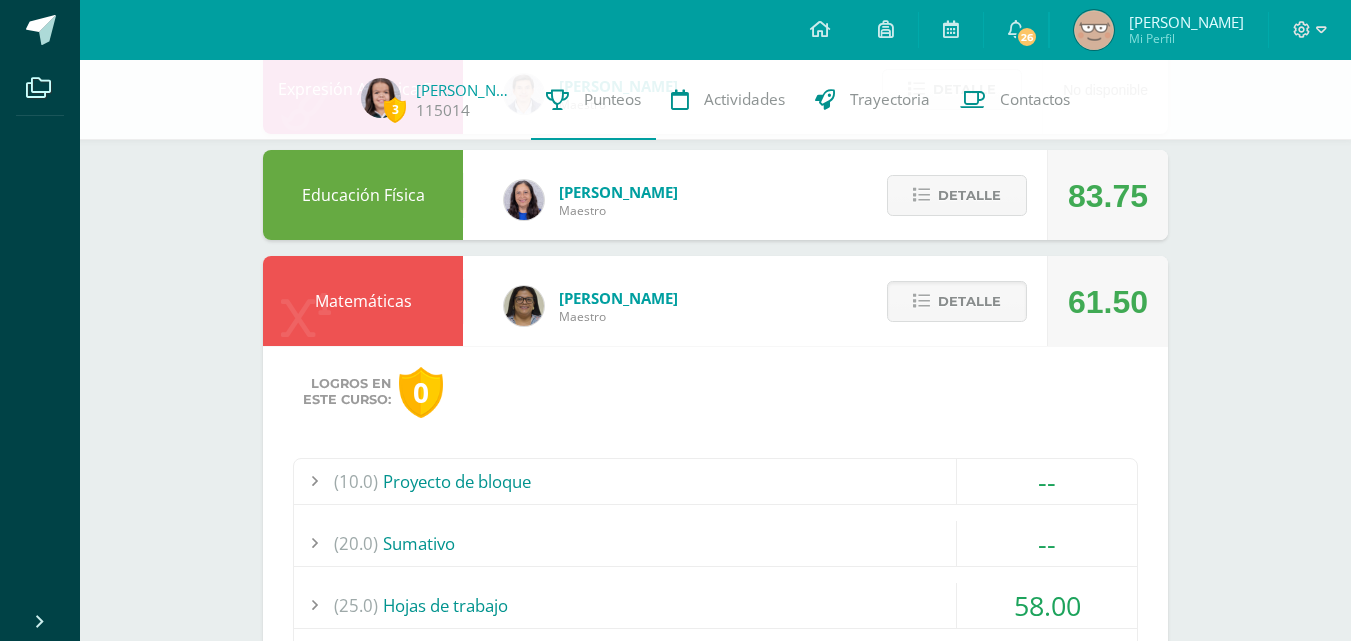 scroll, scrollTop: 1288, scrollLeft: 0, axis: vertical 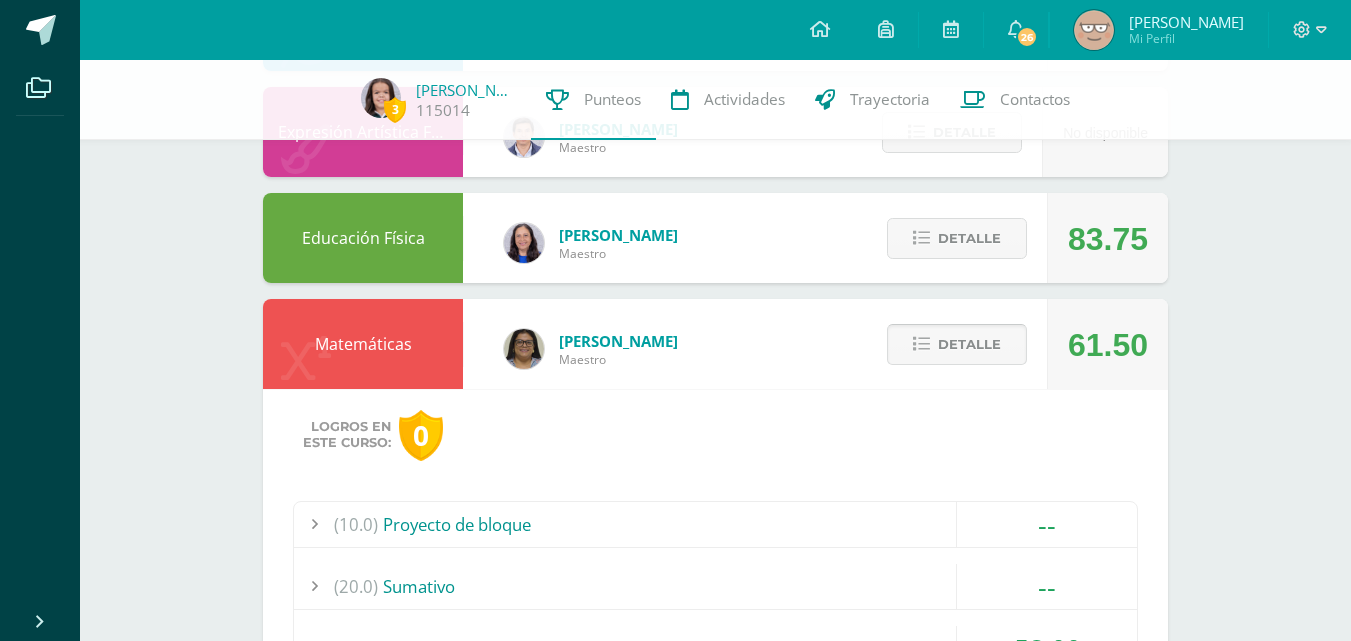 click on "Detalle" at bounding box center (969, 344) 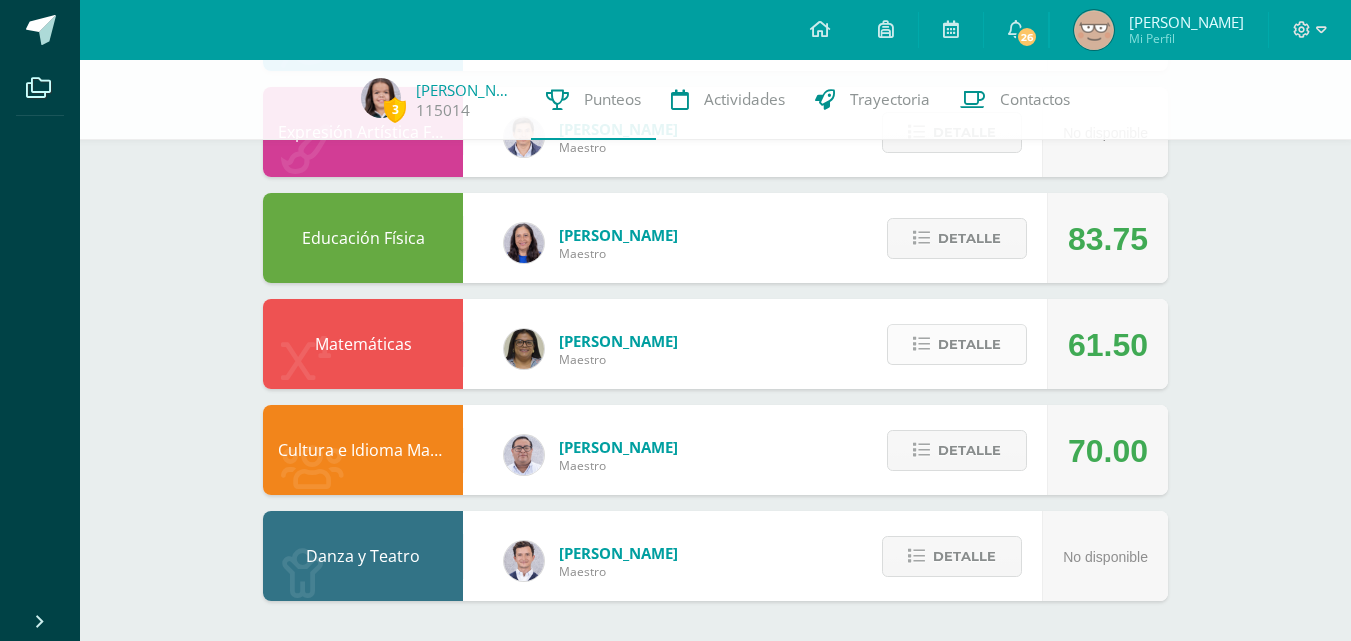 click at bounding box center (921, 344) 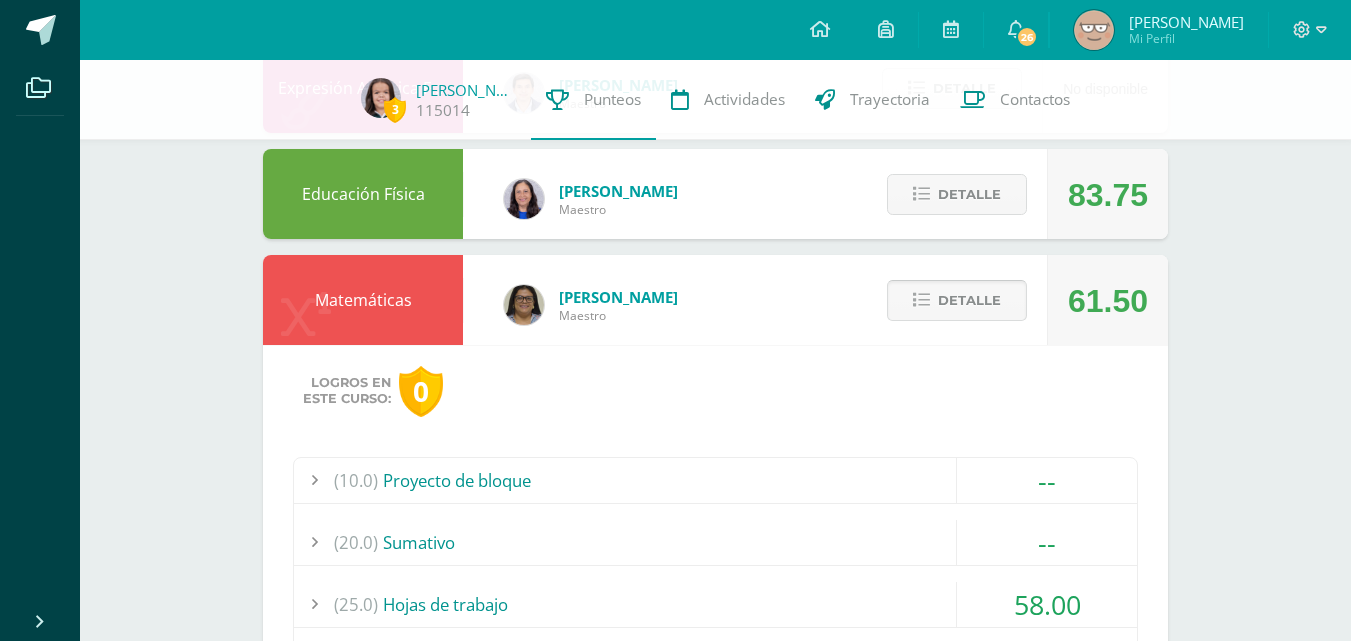 scroll, scrollTop: 1521, scrollLeft: 0, axis: vertical 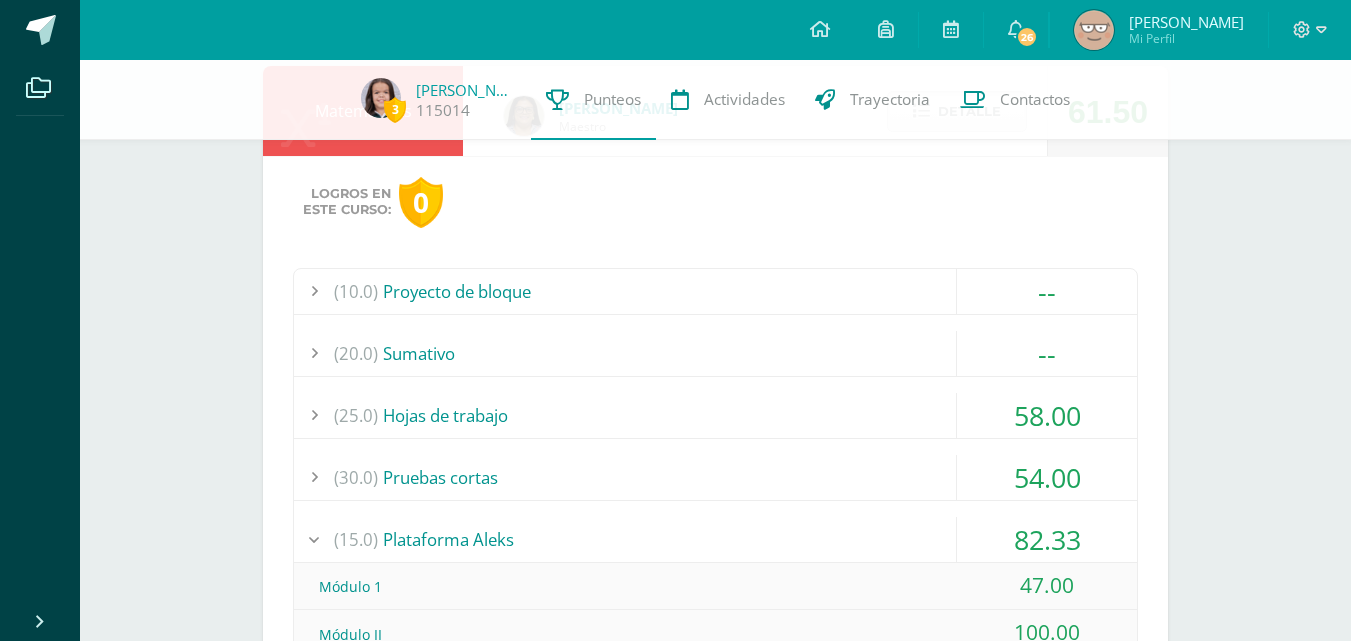 click on "(25.0)
Hojas de trabajo" at bounding box center (715, 415) 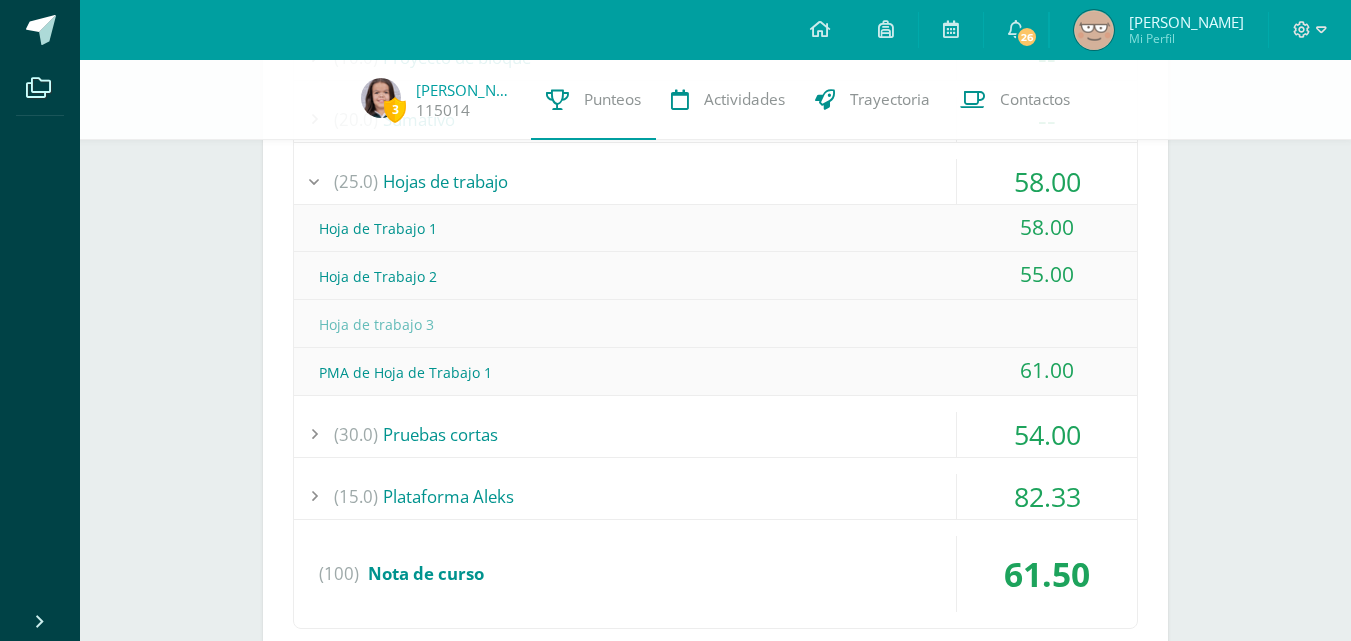 scroll, scrollTop: 1988, scrollLeft: 0, axis: vertical 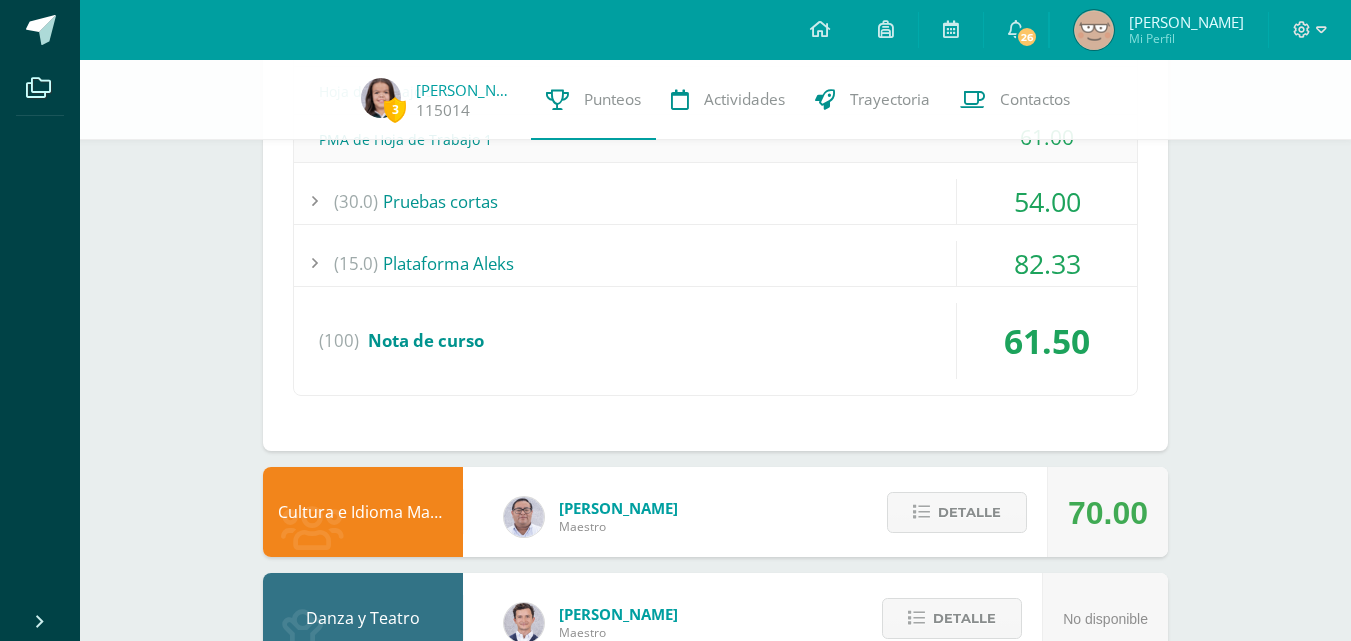 click on "(30.0)
Pruebas cortas" at bounding box center [715, 201] 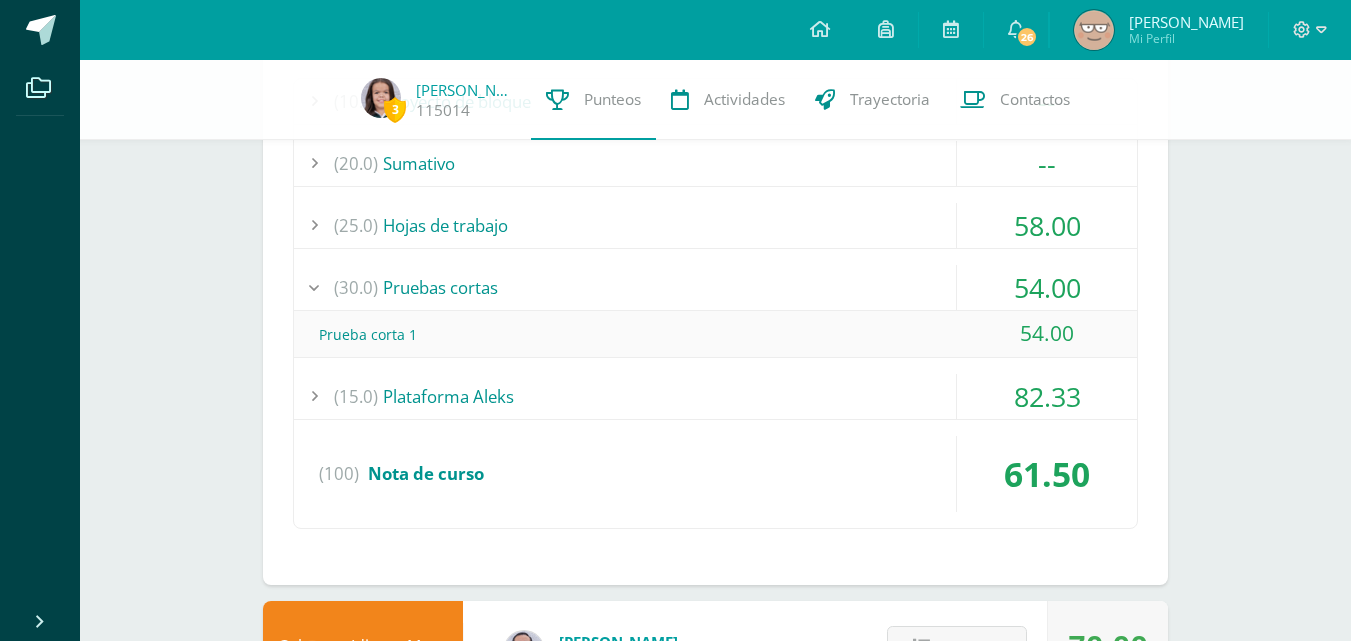 scroll, scrollTop: 1674, scrollLeft: 0, axis: vertical 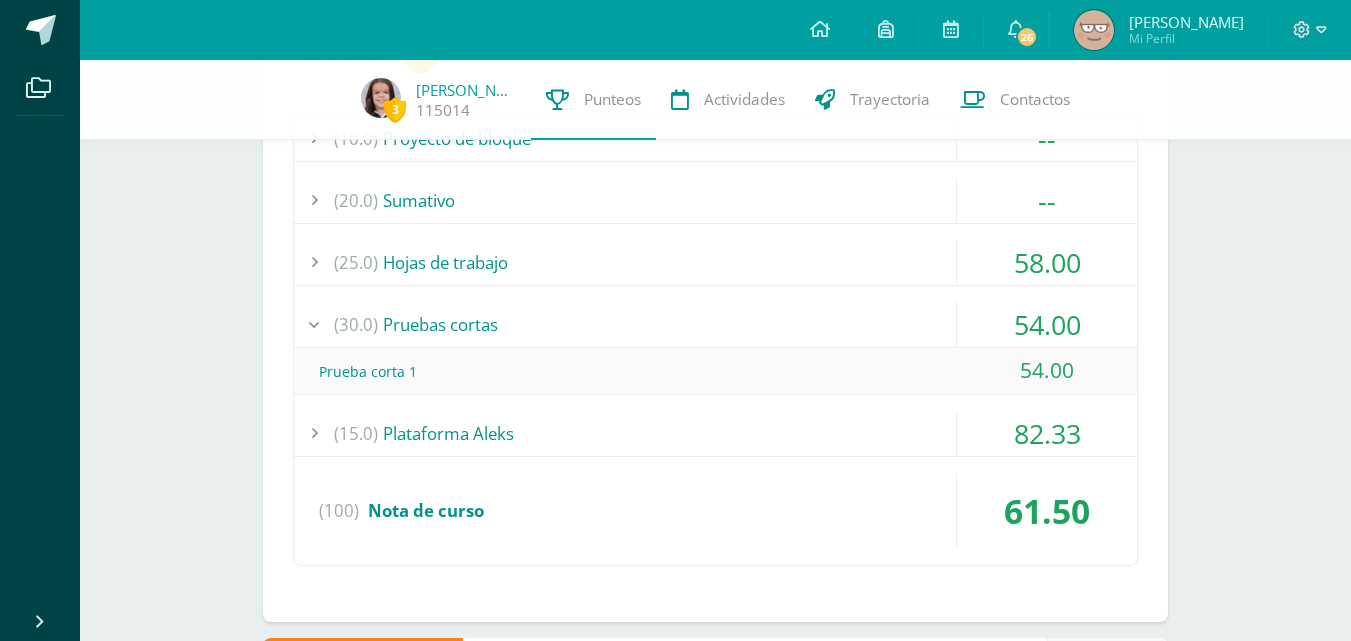 click on "(30.0)
Pruebas cortas" at bounding box center (715, 324) 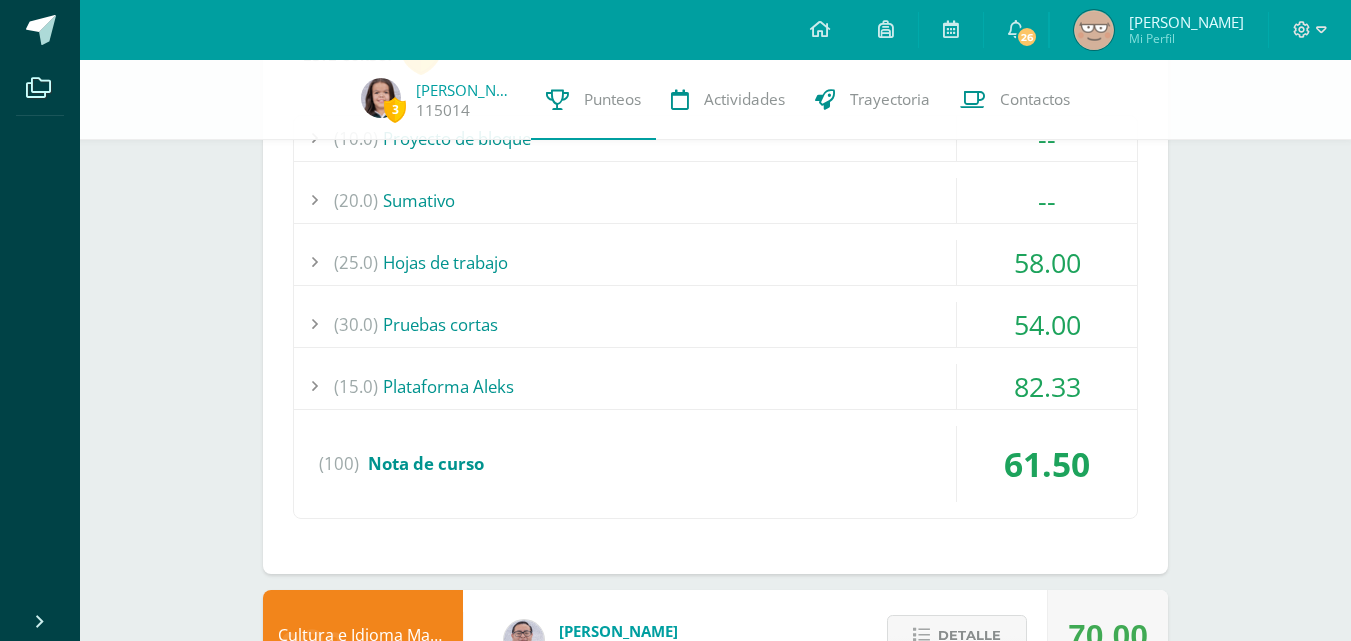 click on "(15.0)
Plataforma Aleks" at bounding box center [715, 386] 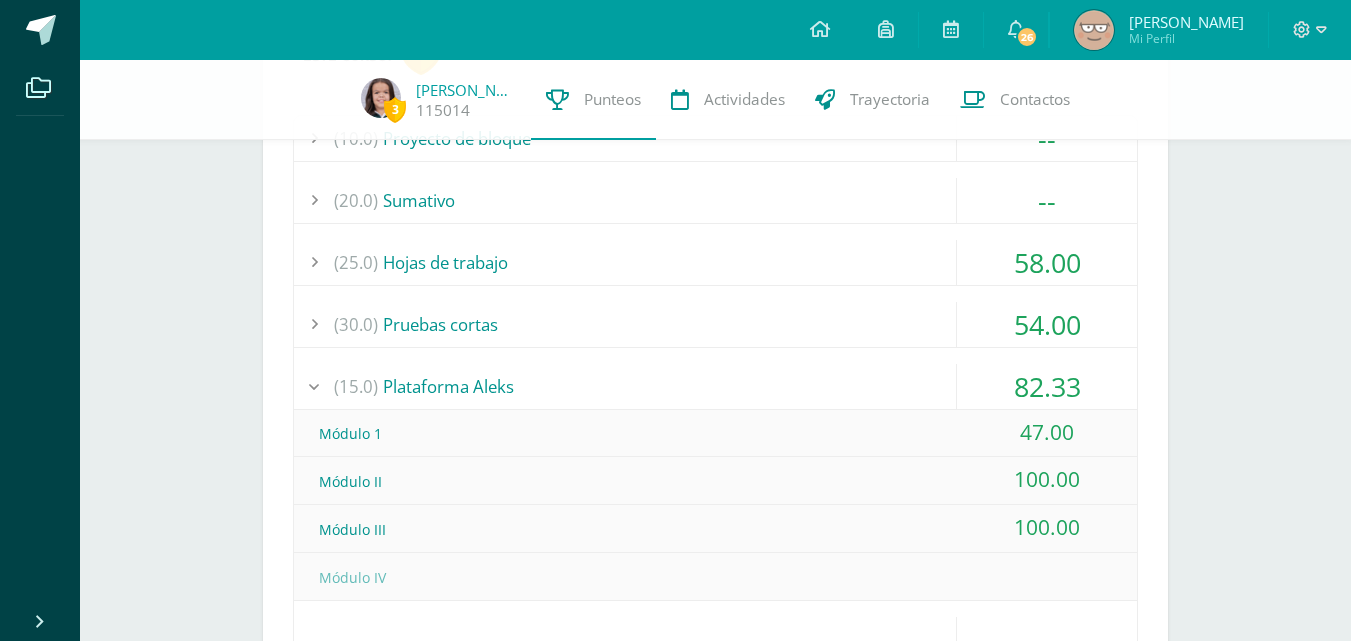 scroll, scrollTop: 1907, scrollLeft: 0, axis: vertical 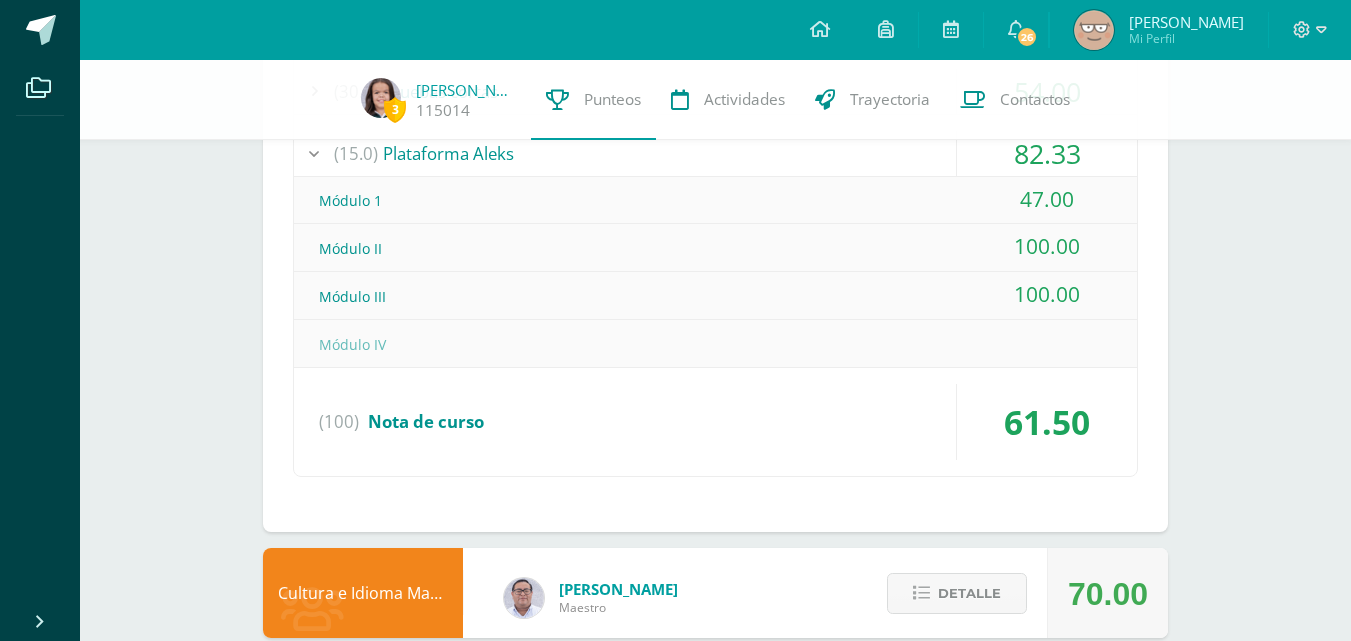 click on "(15.0)
Plataforma Aleks" at bounding box center (715, 153) 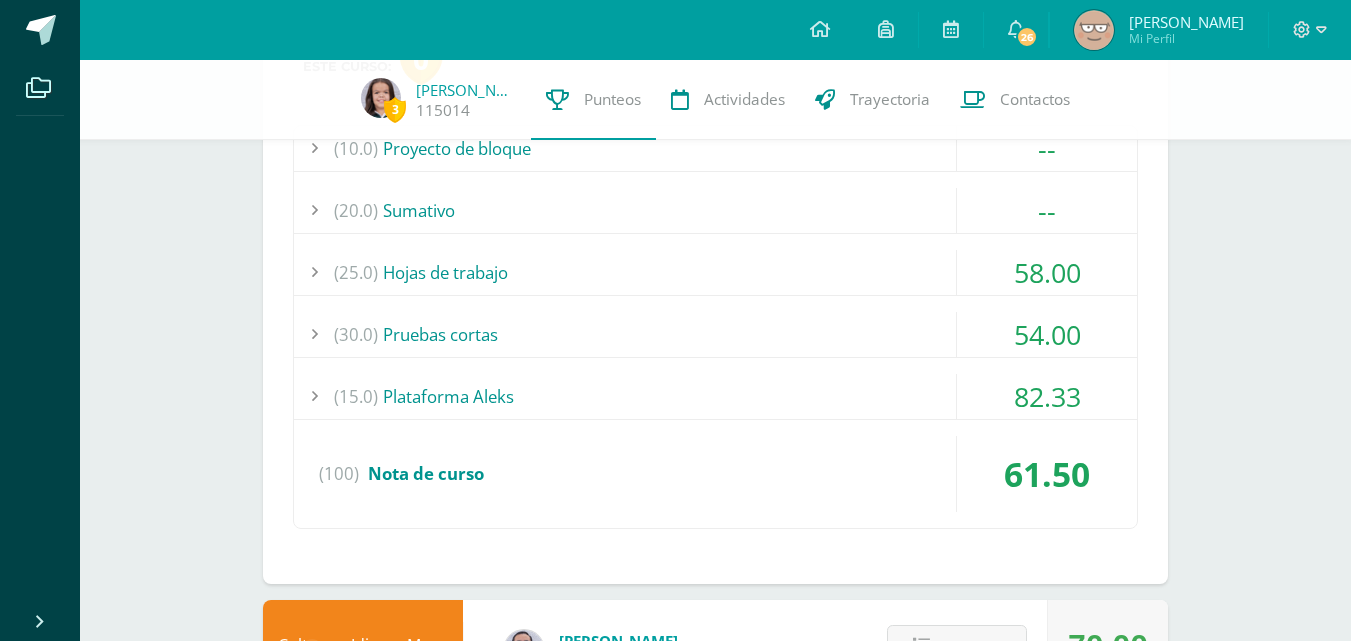 scroll, scrollTop: 1626, scrollLeft: 0, axis: vertical 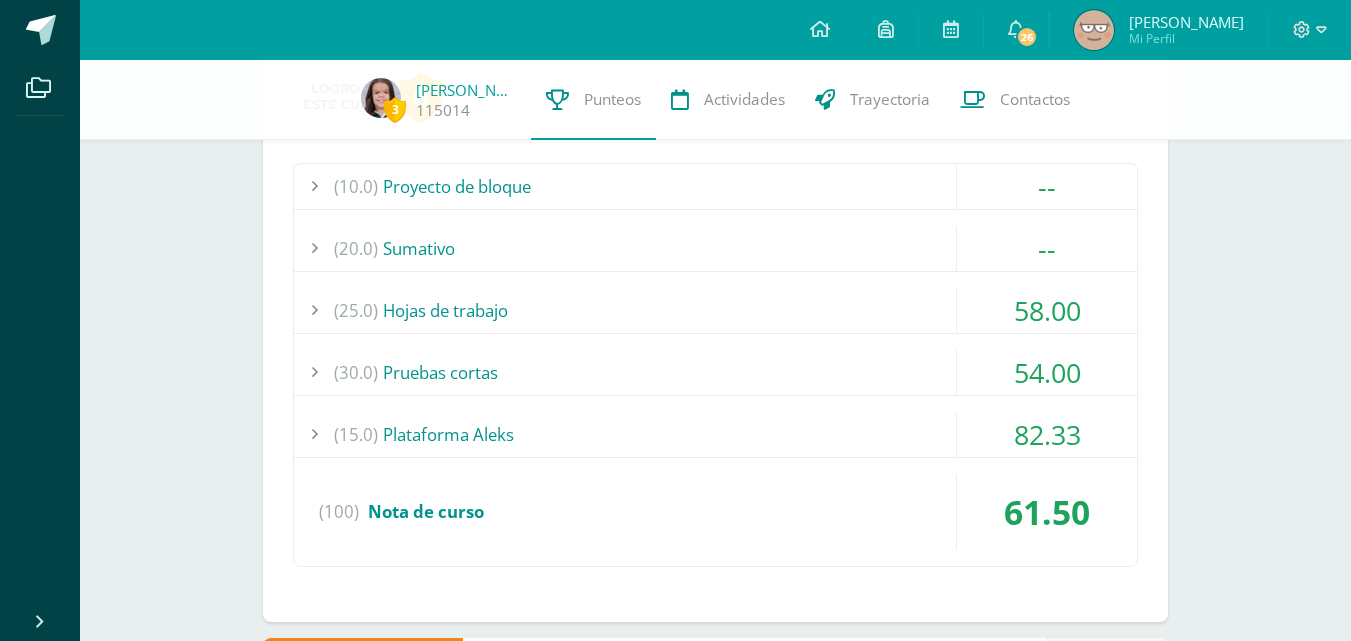 click on "(20.0)
Sumativo" at bounding box center [715, 248] 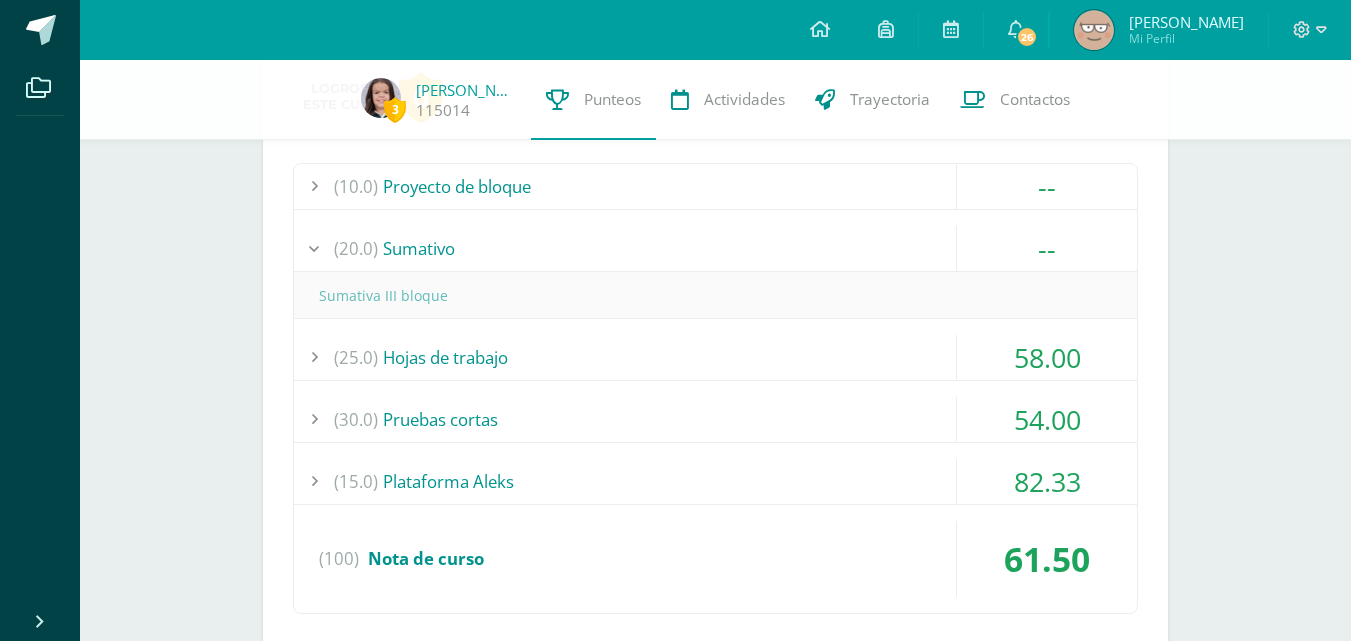 click on "Sumativa III bloque" at bounding box center [715, 295] 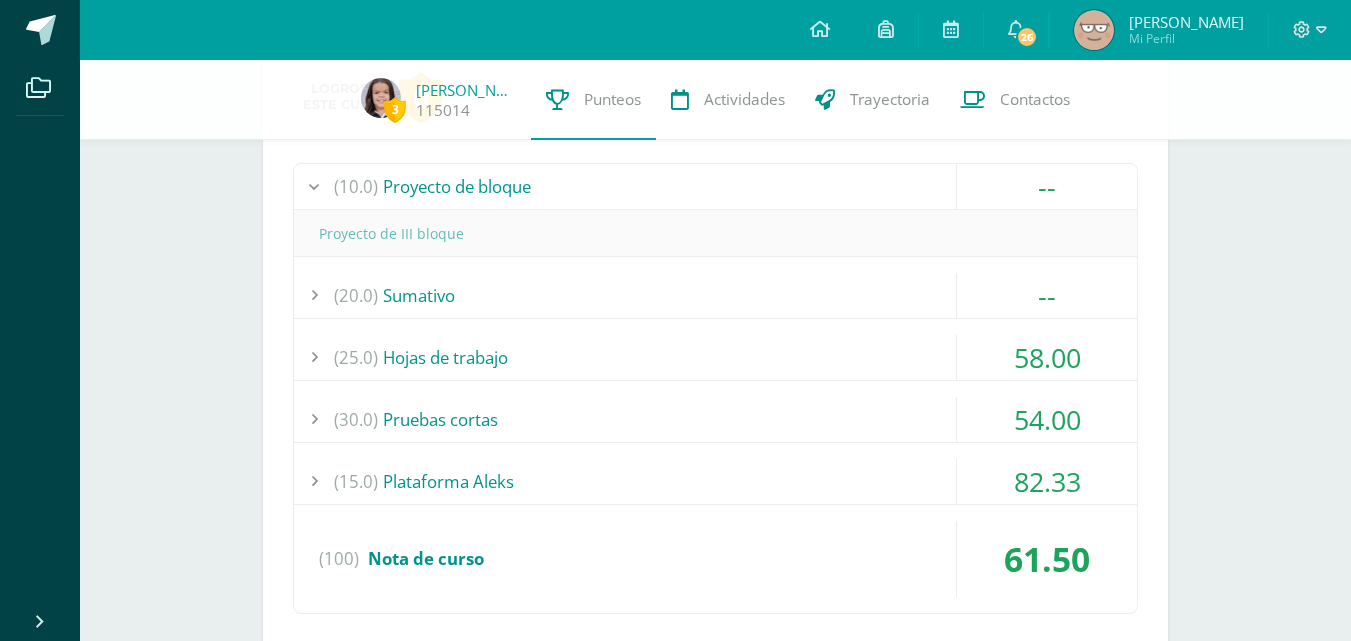 click on "(10.0)
Proyecto de bloque" at bounding box center (715, 186) 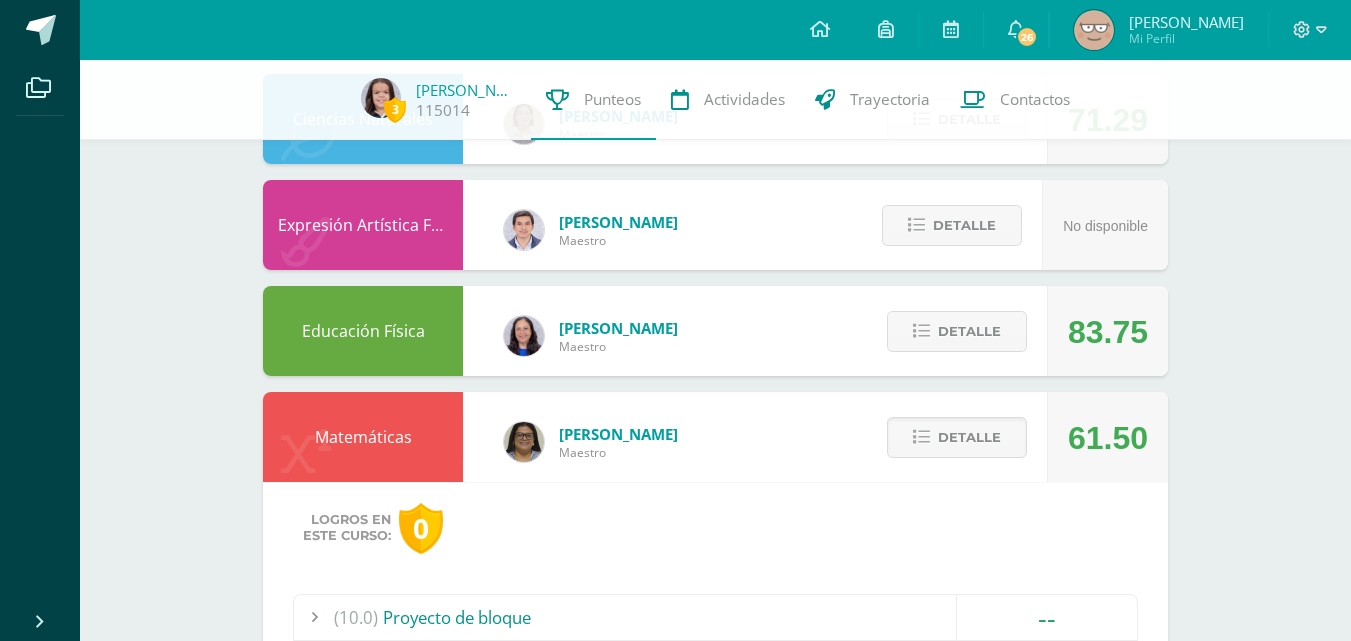 scroll, scrollTop: 1159, scrollLeft: 0, axis: vertical 